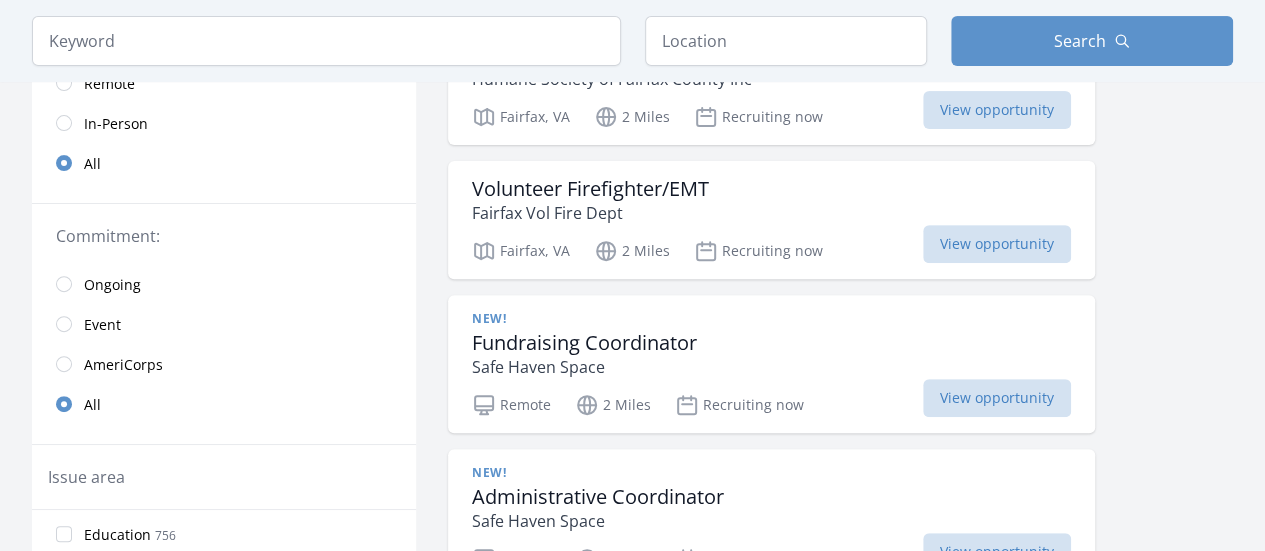 scroll, scrollTop: 0, scrollLeft: 0, axis: both 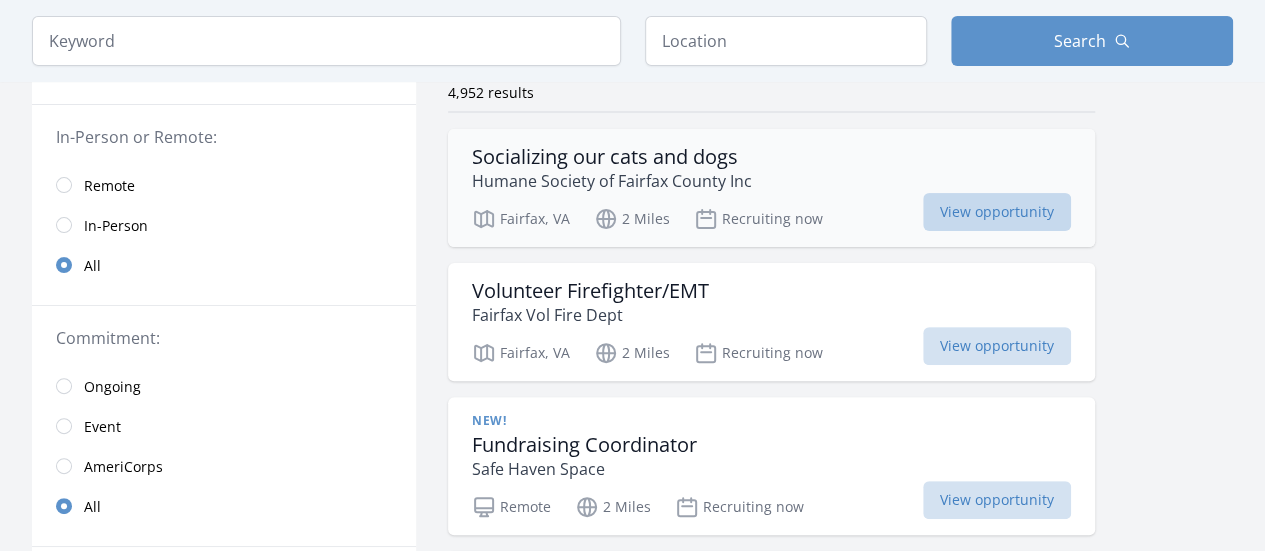 click on "View opportunity" at bounding box center [997, 212] 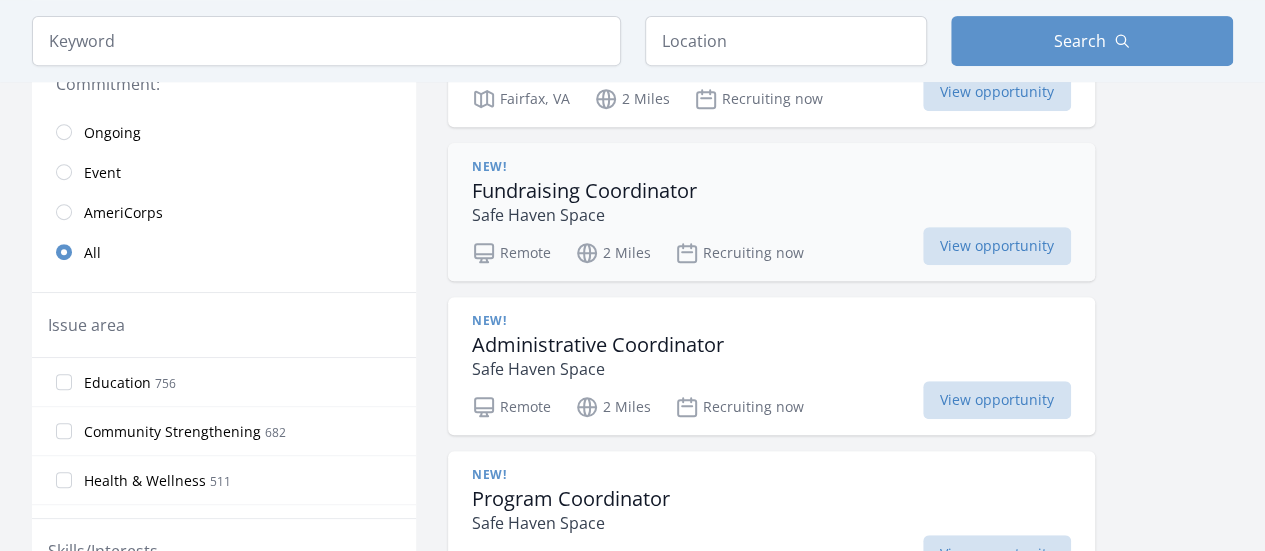 scroll, scrollTop: 430, scrollLeft: 0, axis: vertical 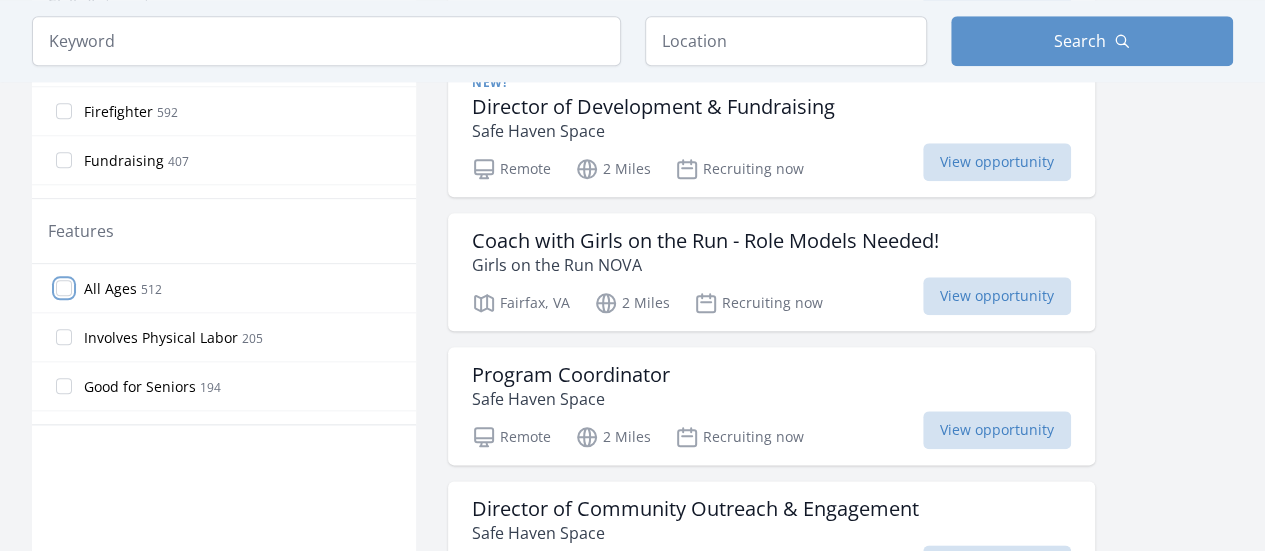 click on "All Ages   512" at bounding box center (64, 288) 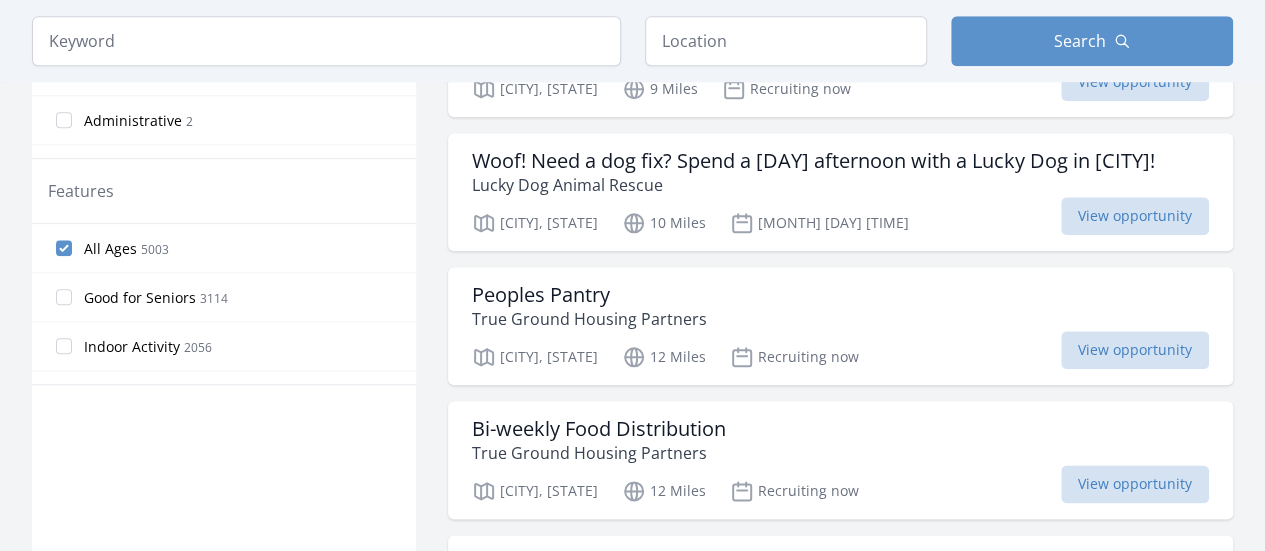 scroll, scrollTop: 924, scrollLeft: 0, axis: vertical 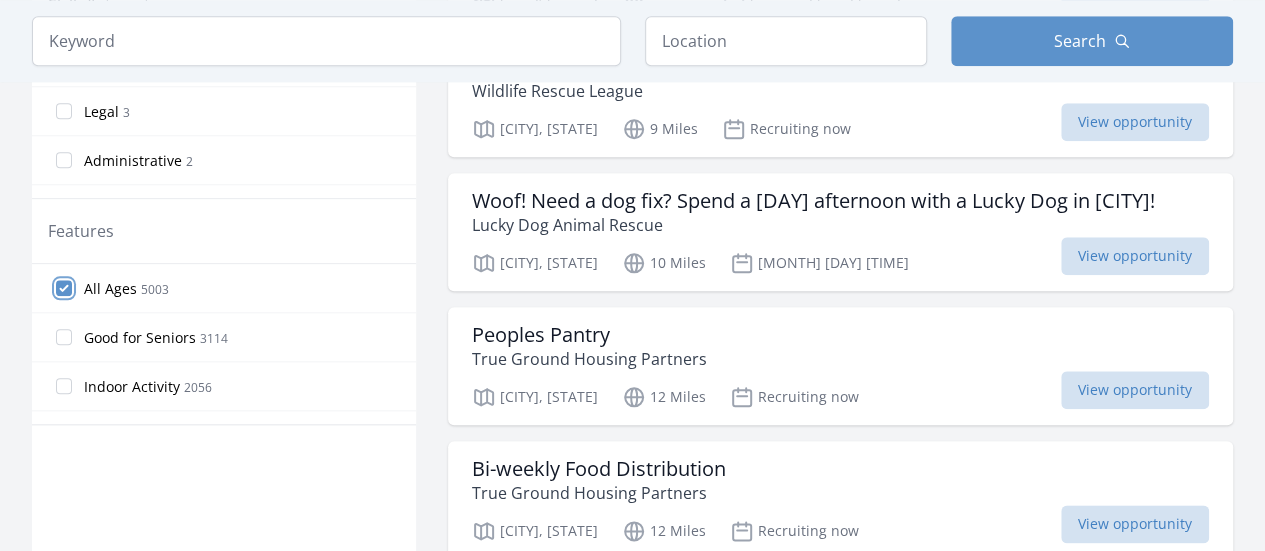 click on "All Ages   5003" at bounding box center [64, 288] 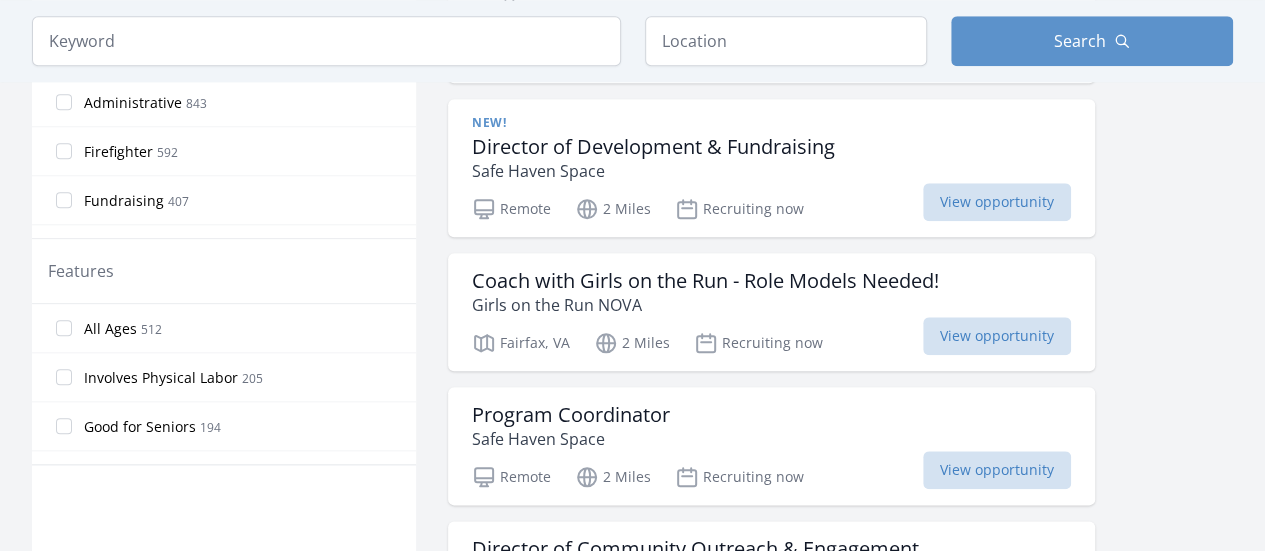 scroll, scrollTop: 964, scrollLeft: 0, axis: vertical 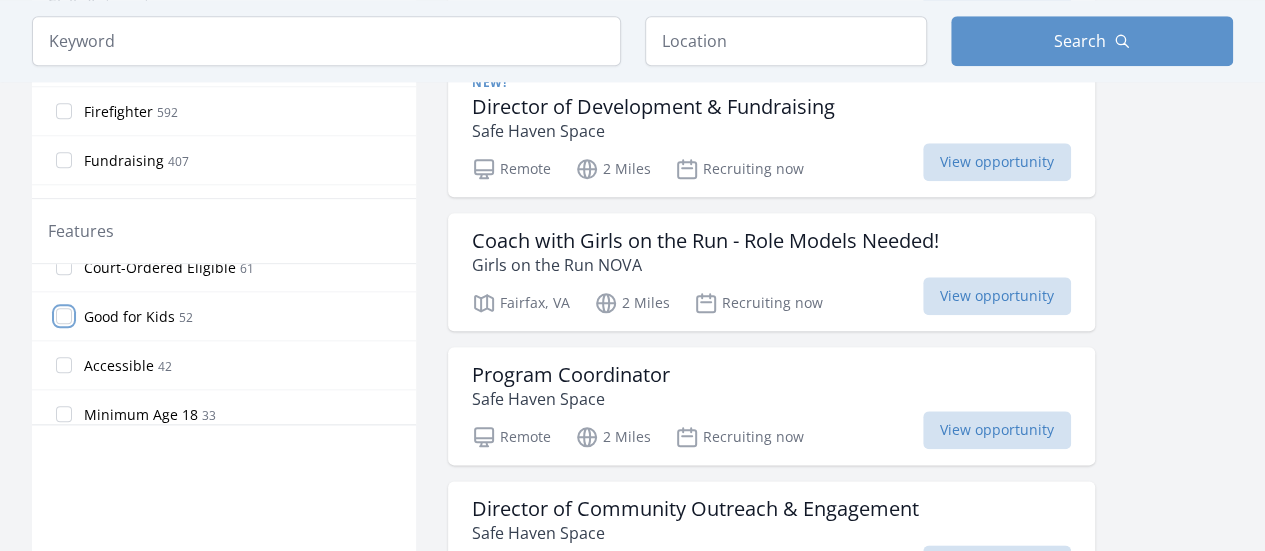 click on "Good for Kids   52" at bounding box center [64, 316] 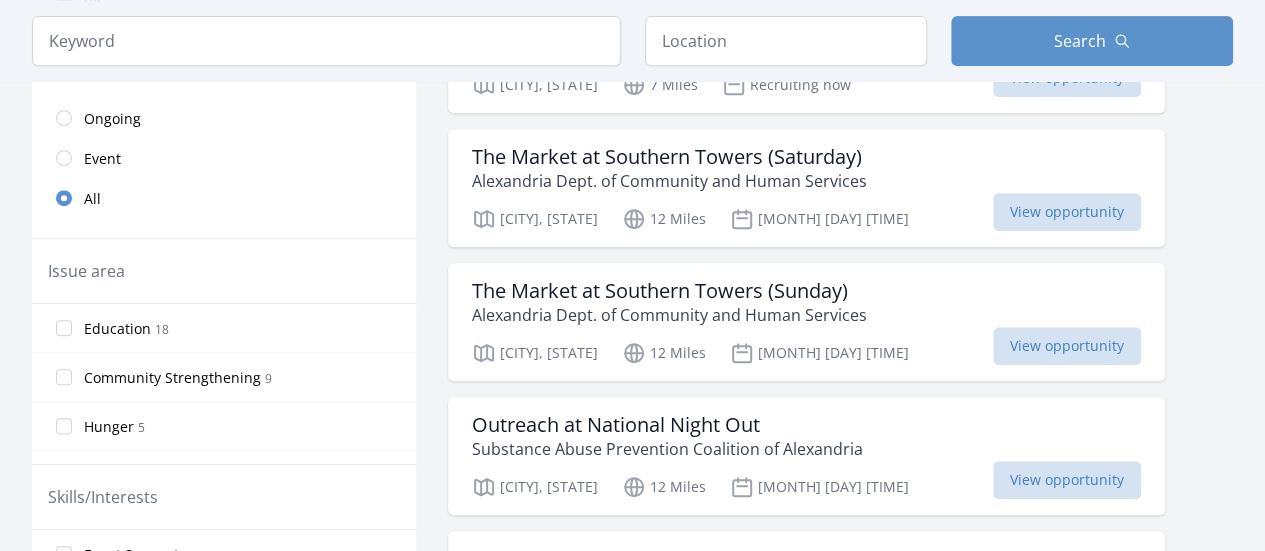 scroll, scrollTop: 124, scrollLeft: 0, axis: vertical 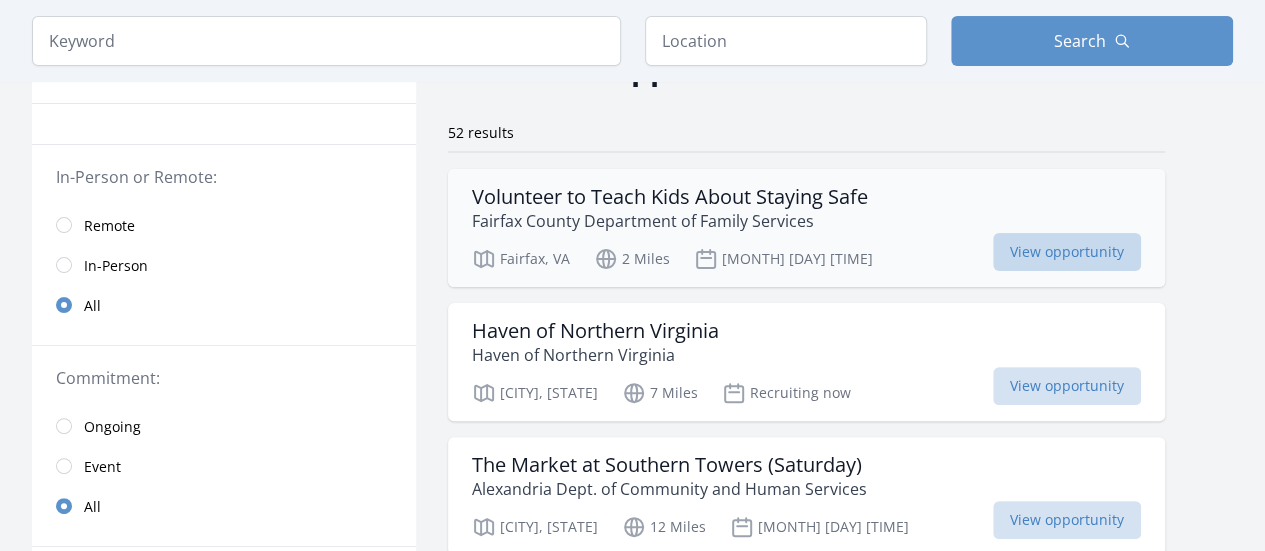 click on "View opportunity" at bounding box center [1067, 252] 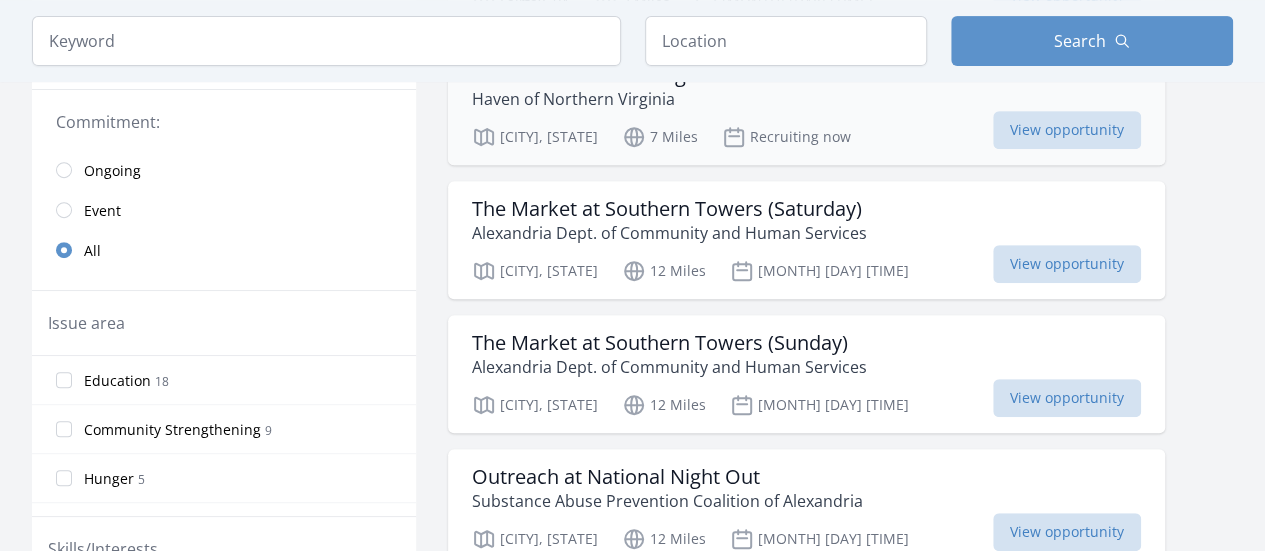 scroll, scrollTop: 390, scrollLeft: 0, axis: vertical 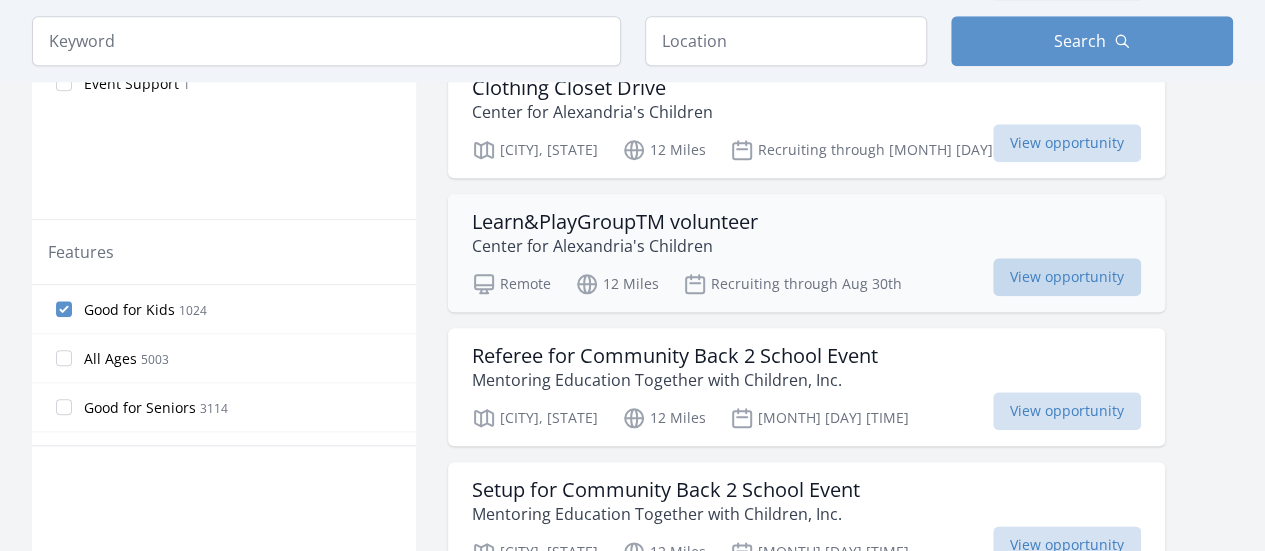 click on "View opportunity" at bounding box center (1067, 277) 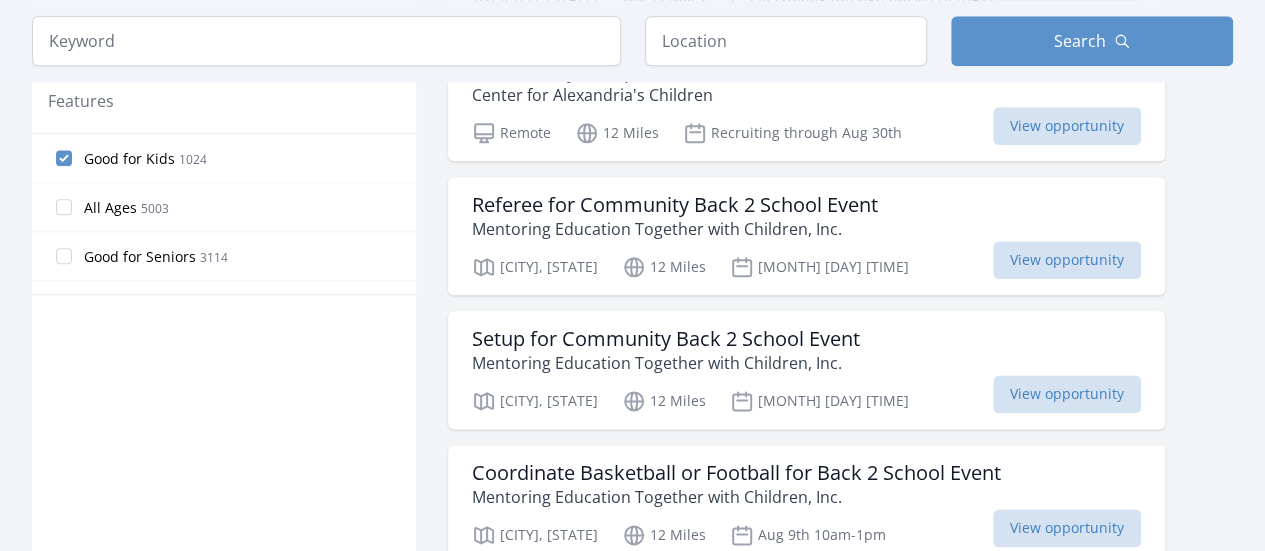 scroll, scrollTop: 1059, scrollLeft: 0, axis: vertical 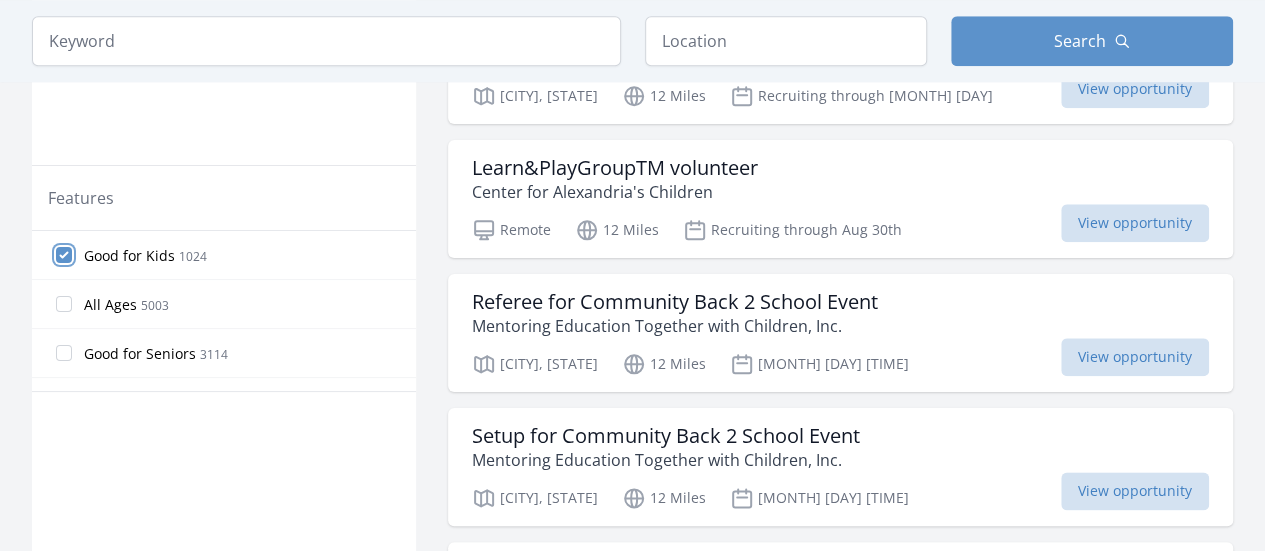 click on "Good for Kids   1024" at bounding box center (64, 255) 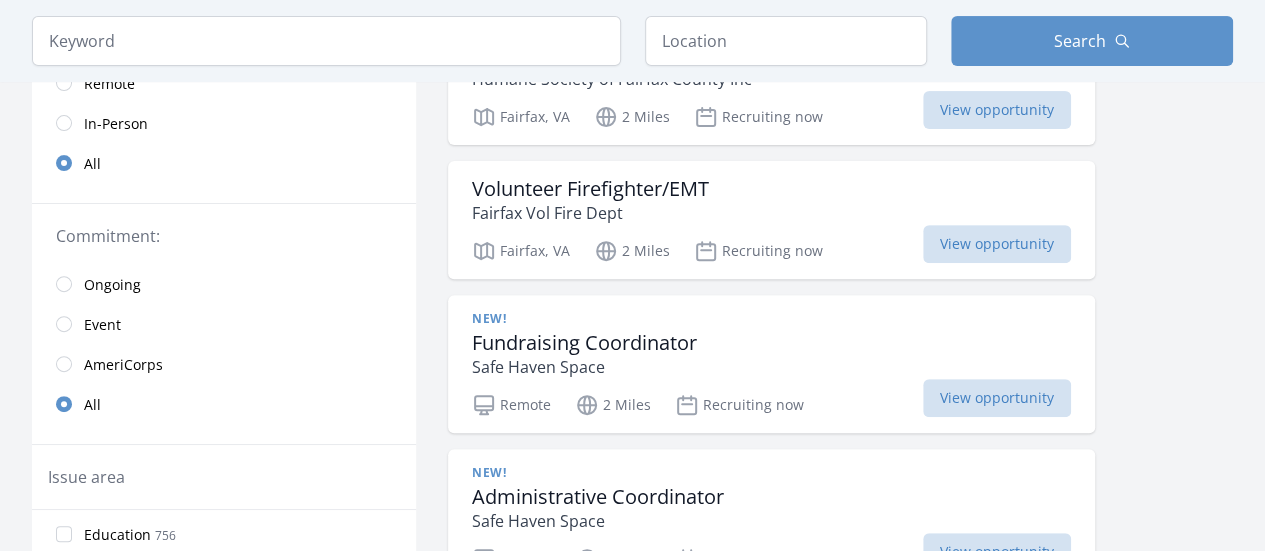 scroll, scrollTop: 266, scrollLeft: 0, axis: vertical 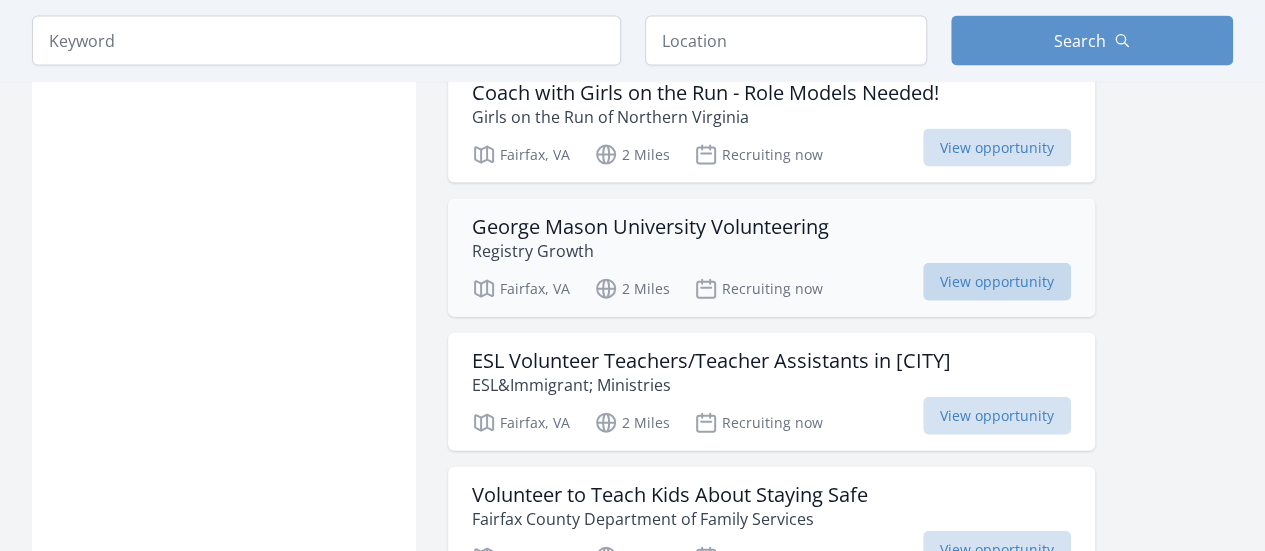 click on "View opportunity" at bounding box center (997, 282) 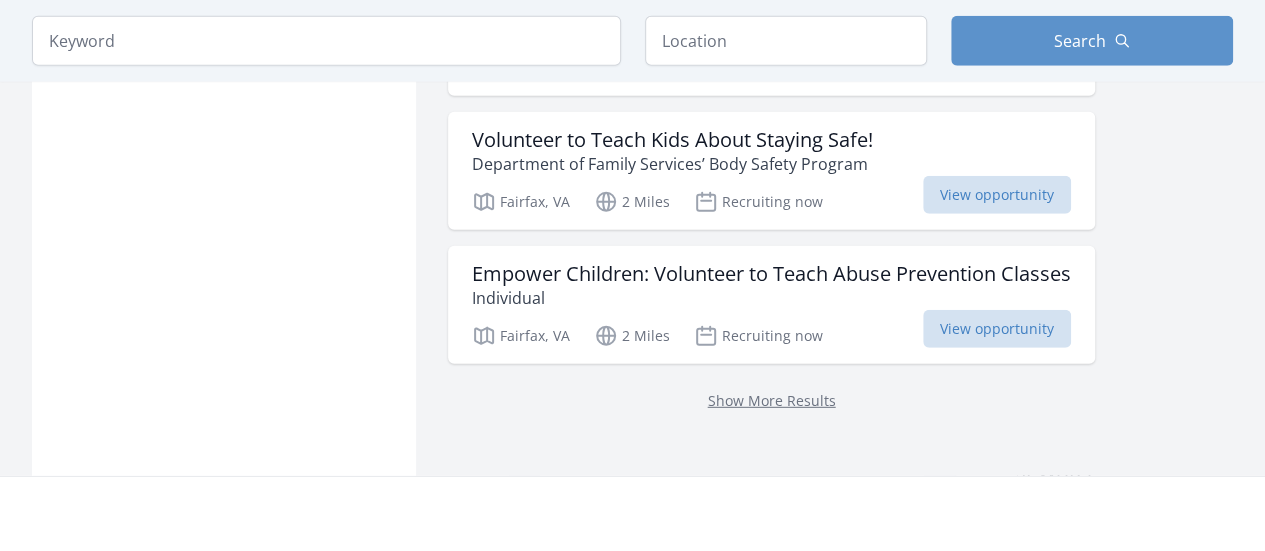 scroll, scrollTop: 2718, scrollLeft: 0, axis: vertical 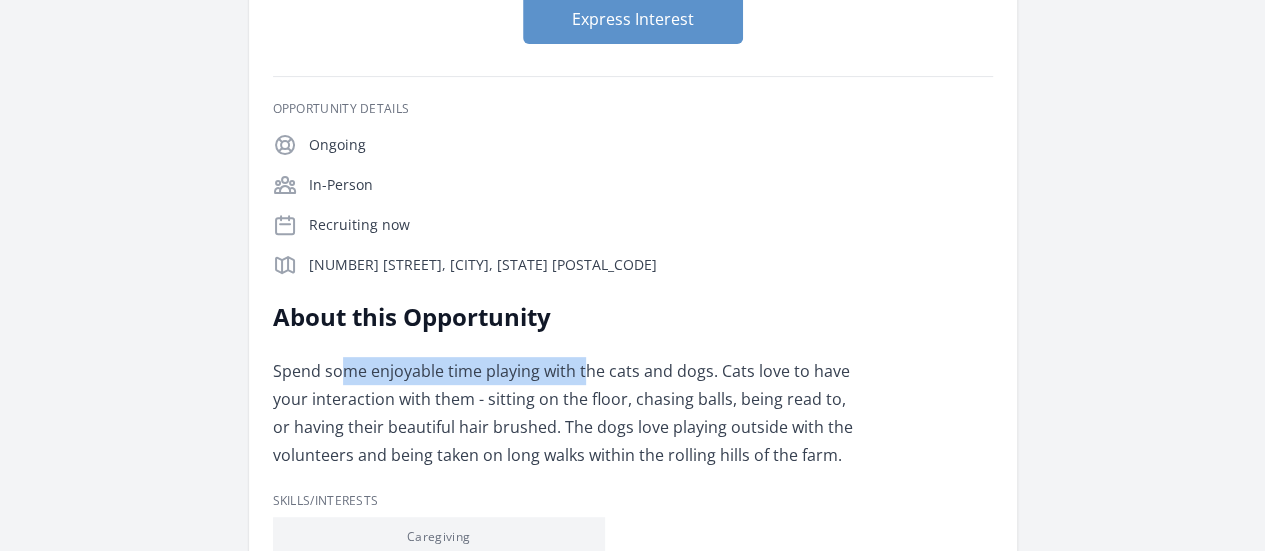 drag, startPoint x: 465, startPoint y: 175, endPoint x: 704, endPoint y: 169, distance: 239.0753 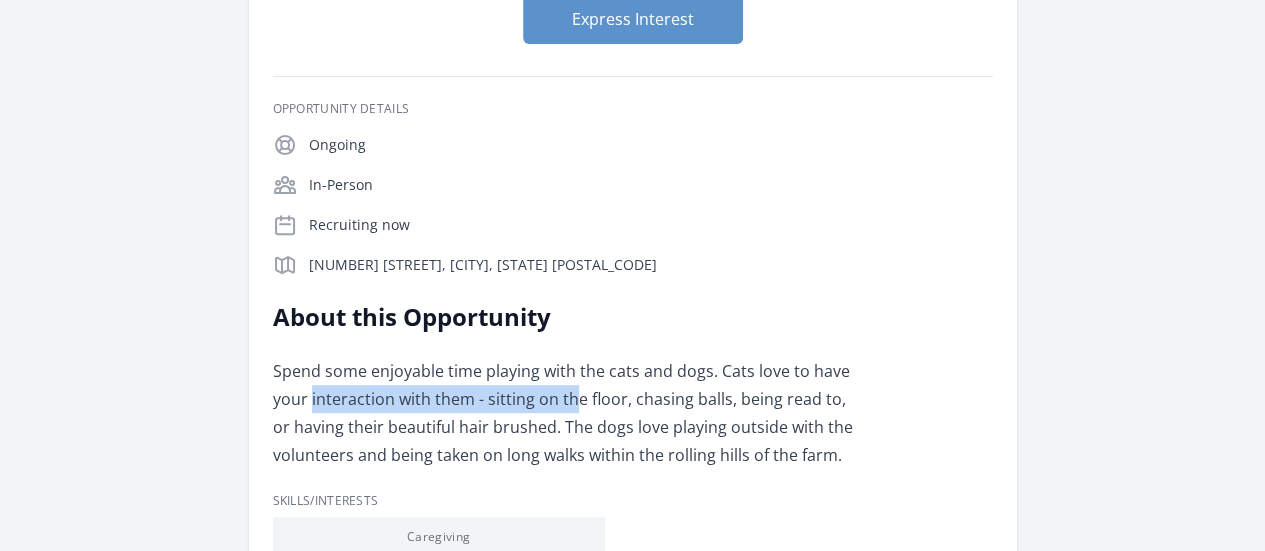 drag, startPoint x: 432, startPoint y: 203, endPoint x: 699, endPoint y: 197, distance: 267.0674 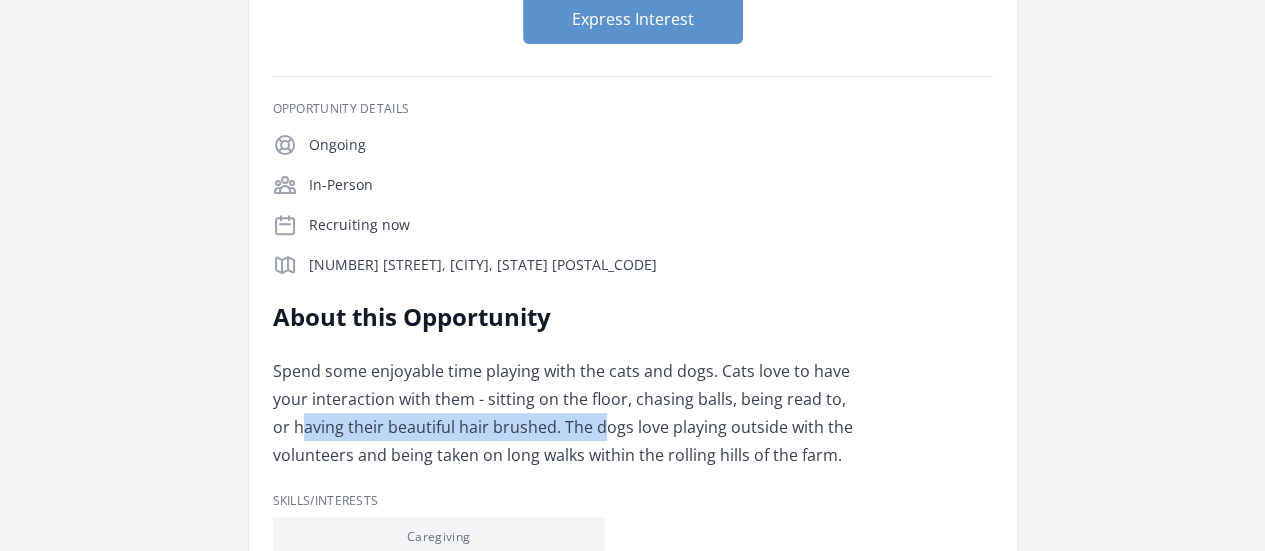 drag, startPoint x: 410, startPoint y: 224, endPoint x: 702, endPoint y: 240, distance: 292.43802 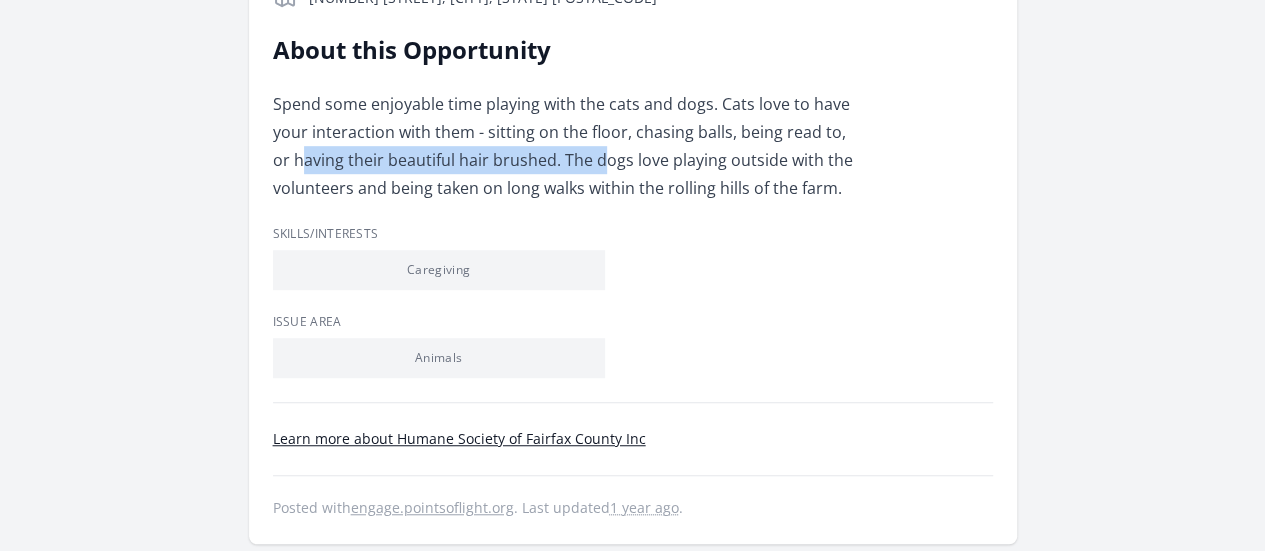 scroll, scrollTop: 266, scrollLeft: 0, axis: vertical 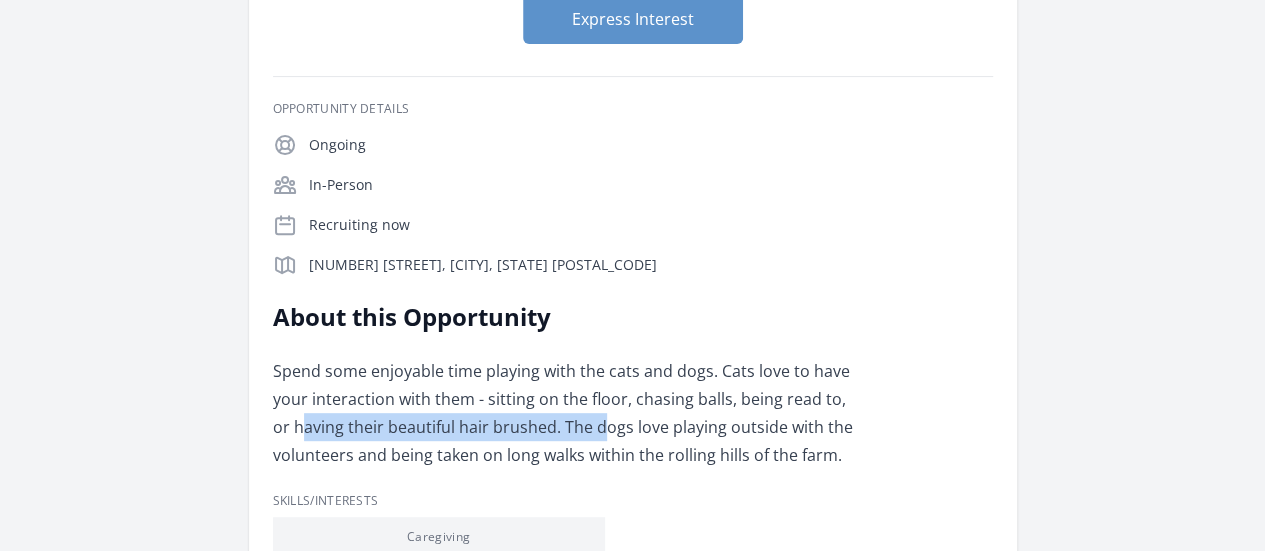 click on "Learn more about Humane Society of Fairfax County Inc" at bounding box center [0, 0] 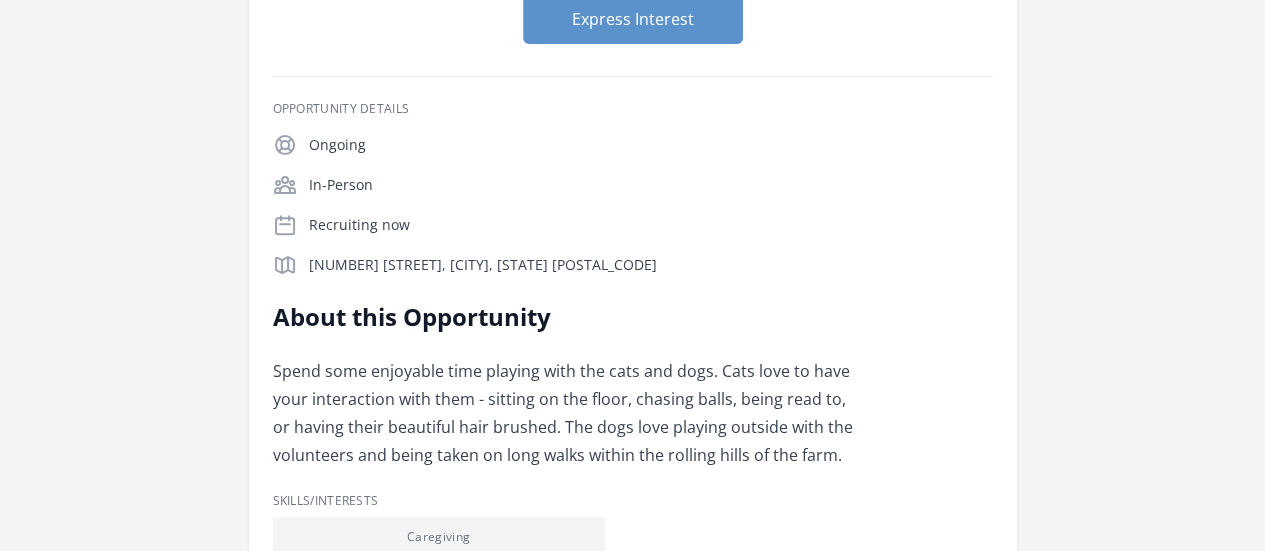 click on "Learn more about Humane Society of Fairfax County Inc
Posted with  engage.pointsoflight.org . Last updated  1 year ago ." at bounding box center [0, 0] 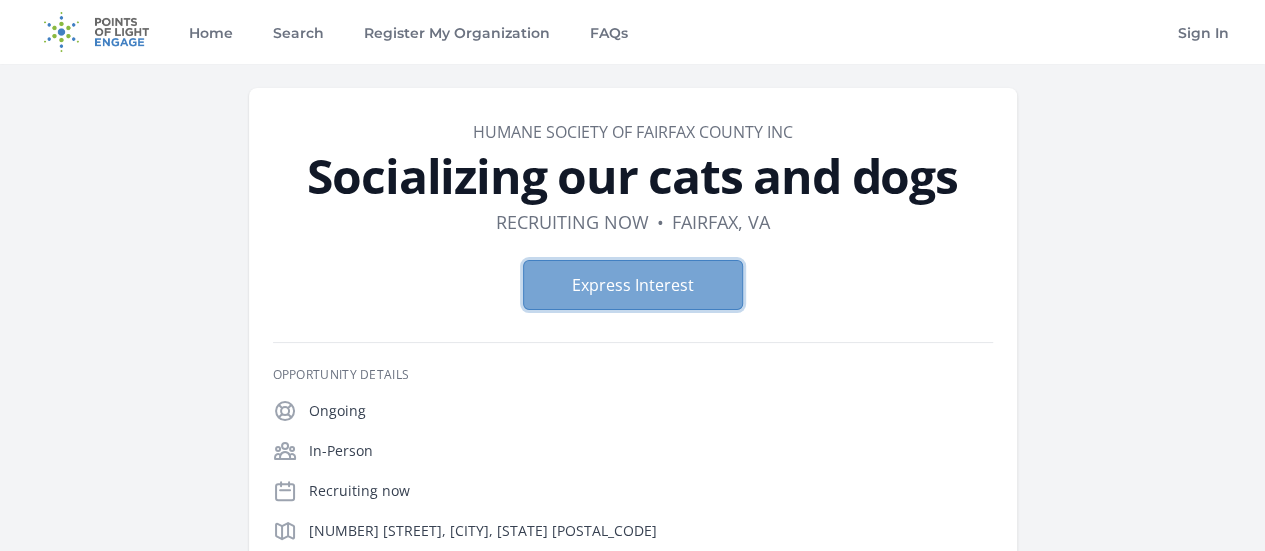 click on "Express Interest" at bounding box center (633, 285) 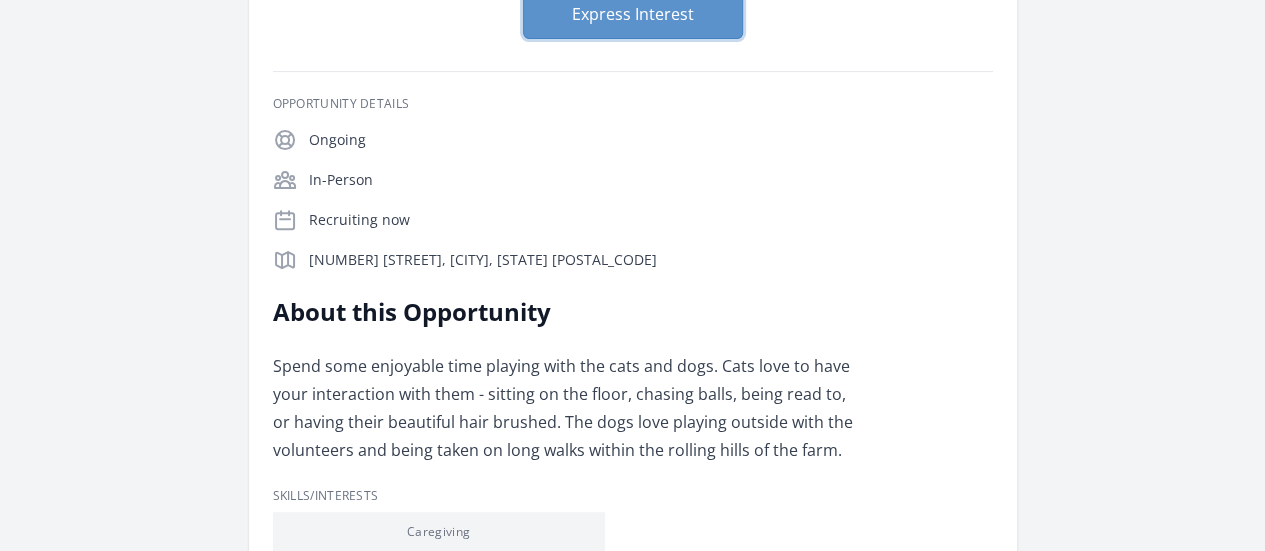 scroll, scrollTop: 266, scrollLeft: 0, axis: vertical 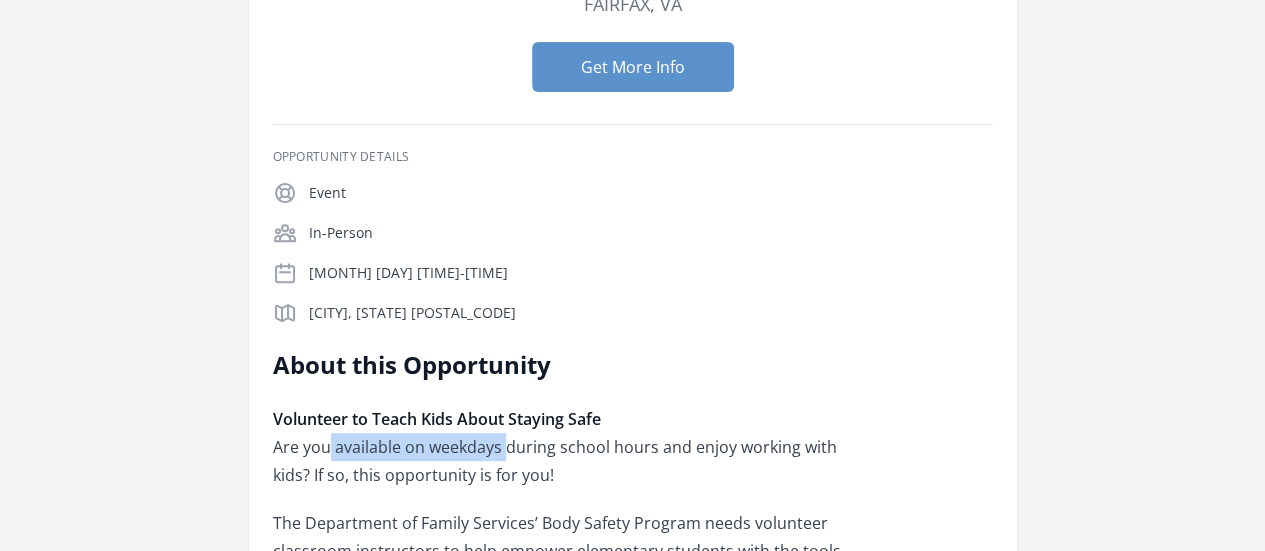 drag, startPoint x: 420, startPoint y: 252, endPoint x: 599, endPoint y: 247, distance: 179.06982 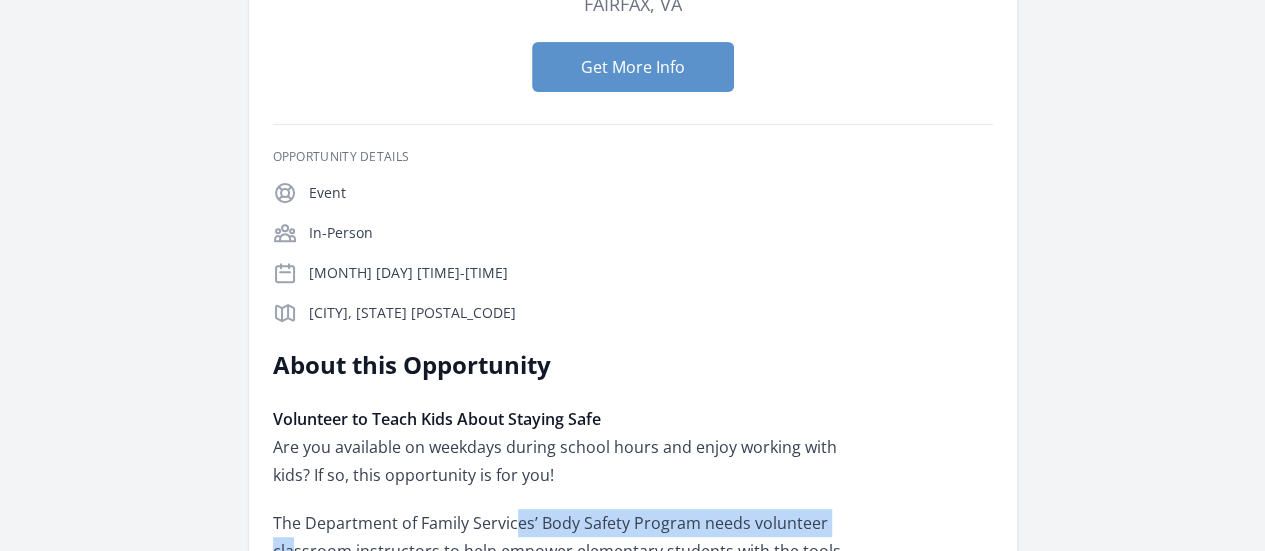 drag, startPoint x: 416, startPoint y: 337, endPoint x: 636, endPoint y: 305, distance: 222.3151 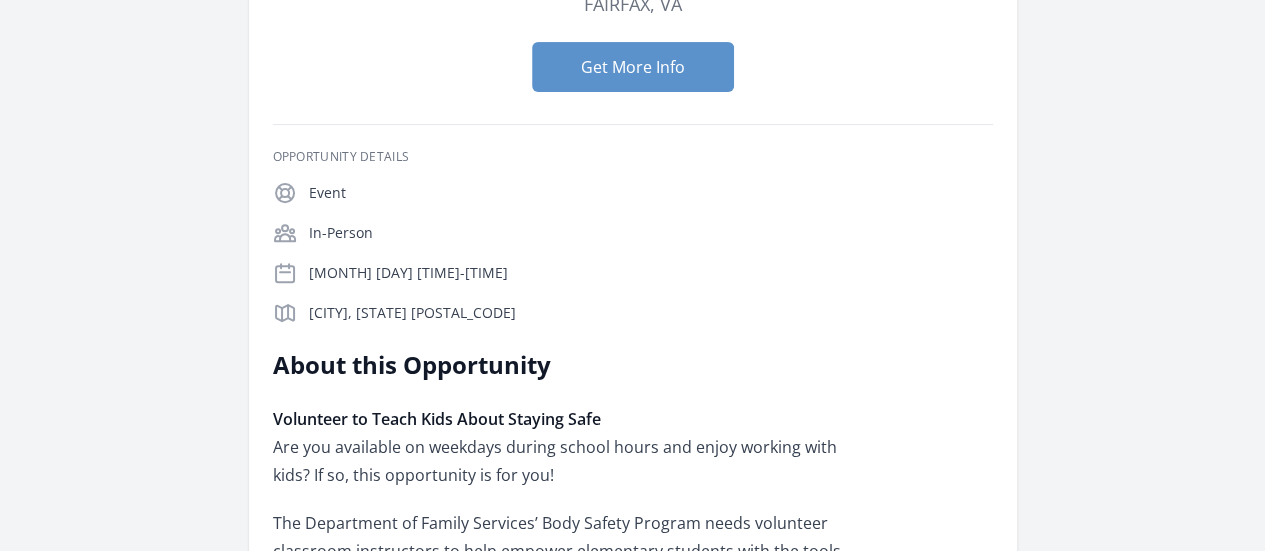 click on "The Department of Family Services’ Body Safety Program needs volunteer classroom instructors to help empower elementary students with the tools they need to prevent or interrupt child abuse. Apply online by expressing interest below AND completing their  online registration form  or contact the Body Safety staff at  [EMAIL]  or [PHONE]. We are continuously onboarding volunteers throughout the school year but help us reach our goal of 30 new volunteers! The next training is in person on [MONTH], [DAY].
***After You Click "Express Interest Below," You Will Be Taken To An  EXTERNAL SITE TO COMPLETE REGISTRATION ."" at bounding box center [565, 649] 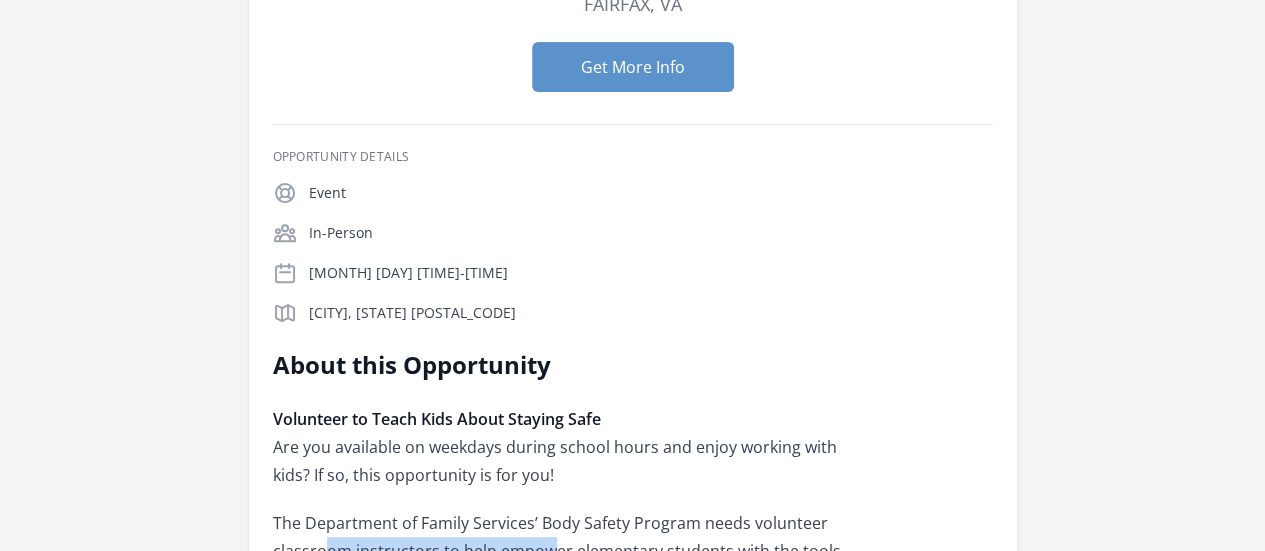 drag, startPoint x: 452, startPoint y: 347, endPoint x: 670, endPoint y: 340, distance: 218.11235 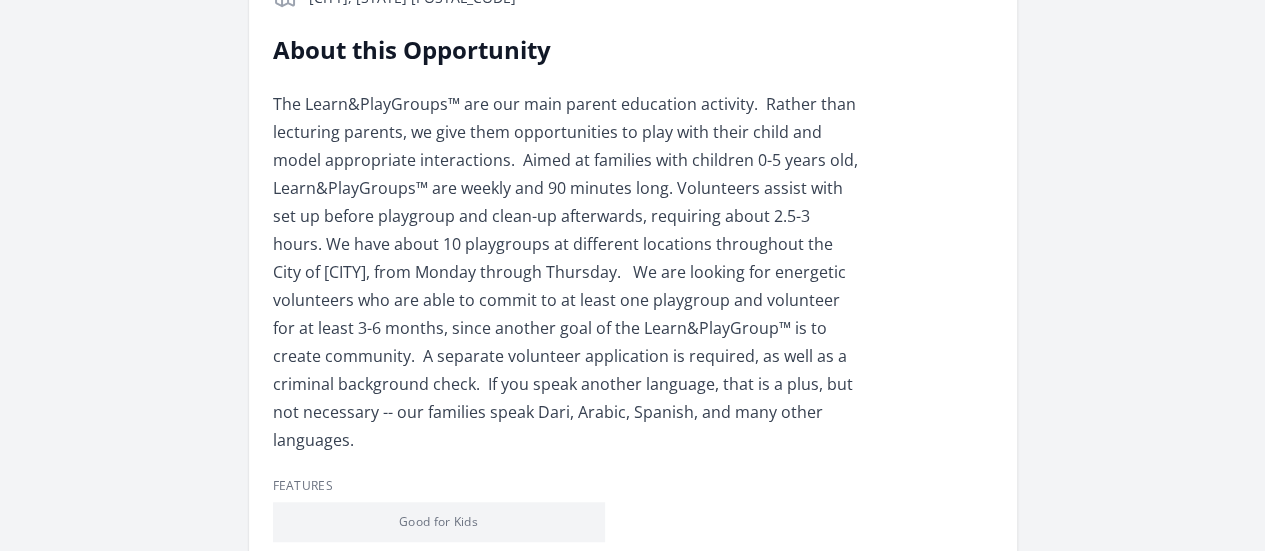 scroll, scrollTop: 266, scrollLeft: 0, axis: vertical 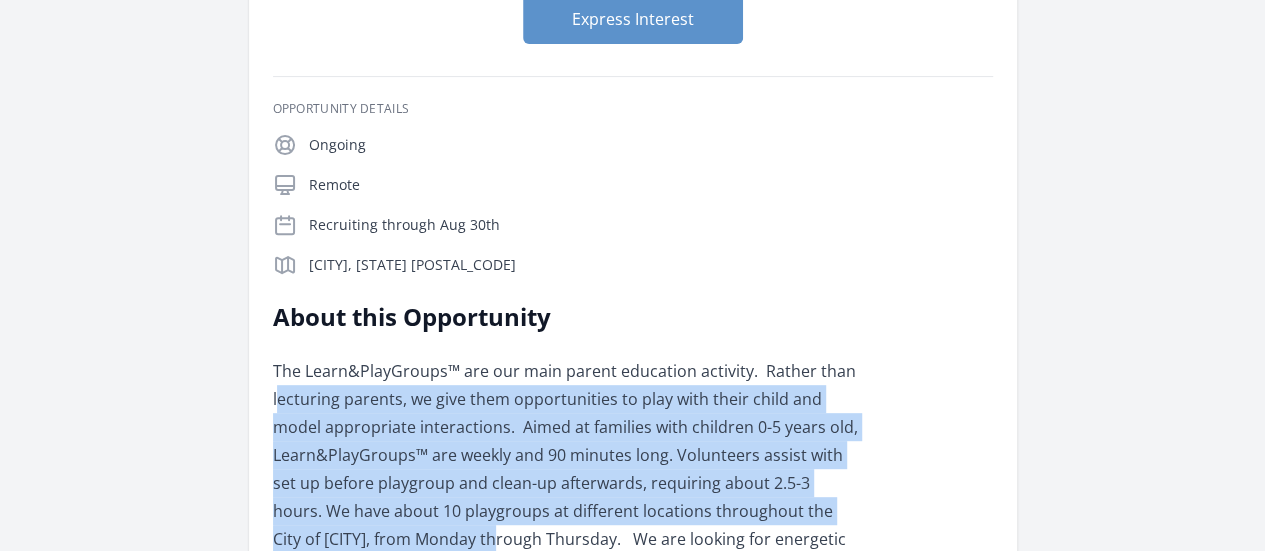 drag, startPoint x: 402, startPoint y: 198, endPoint x: 577, endPoint y: 327, distance: 217.40746 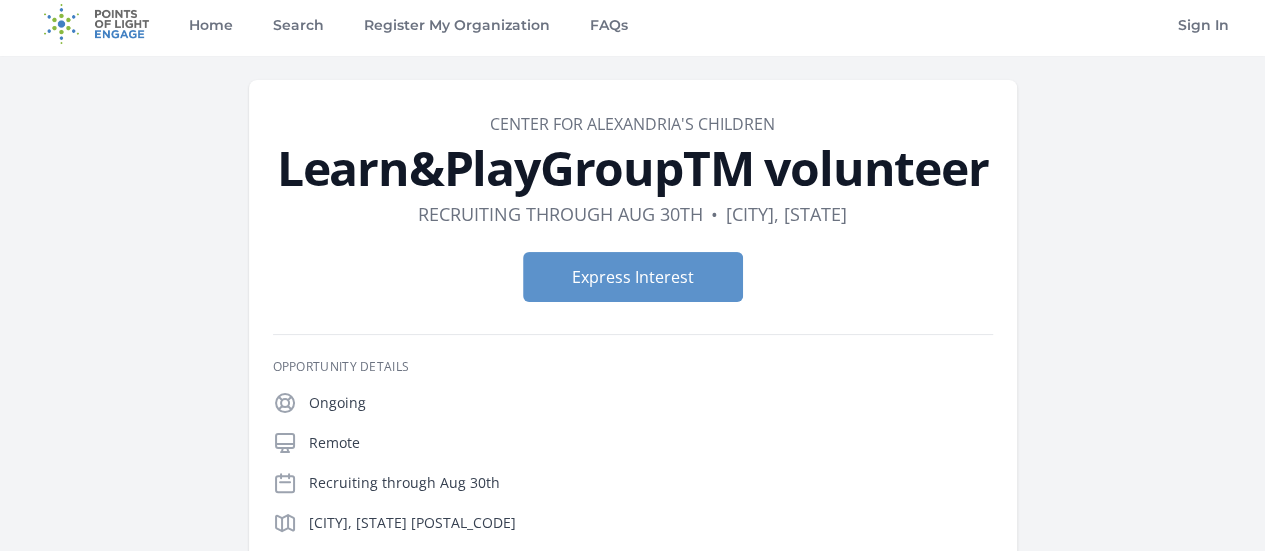 scroll, scrollTop: 0, scrollLeft: 0, axis: both 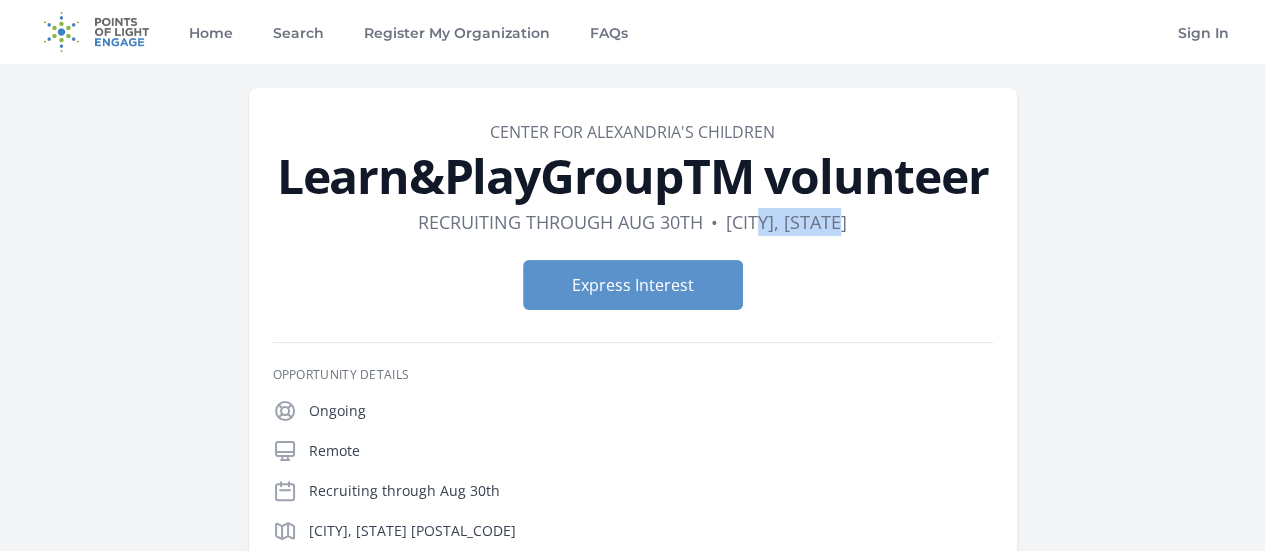 drag, startPoint x: 760, startPoint y: 223, endPoint x: 860, endPoint y: 223, distance: 100 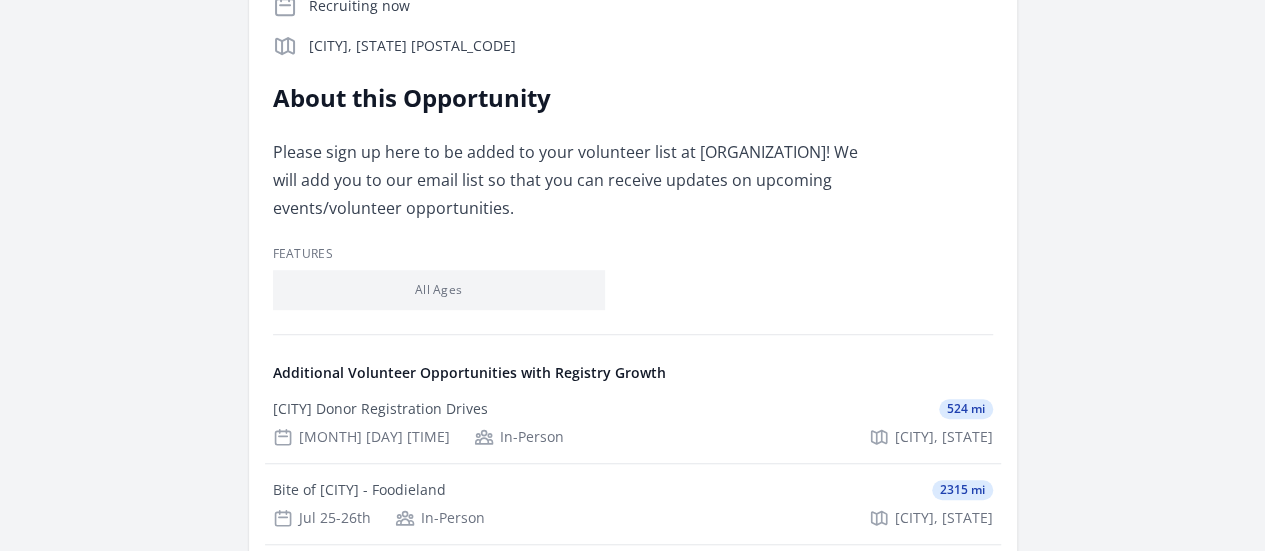 scroll, scrollTop: 800, scrollLeft: 0, axis: vertical 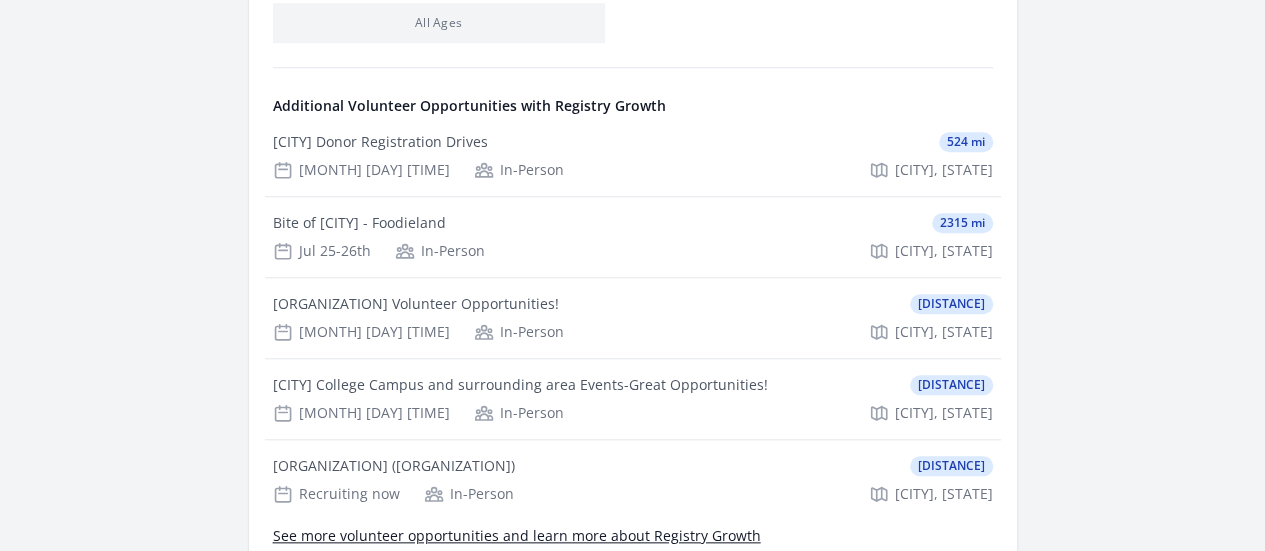 click on "See  more volunteer opportunities and learn more about Registry Growth" at bounding box center (0, 0) 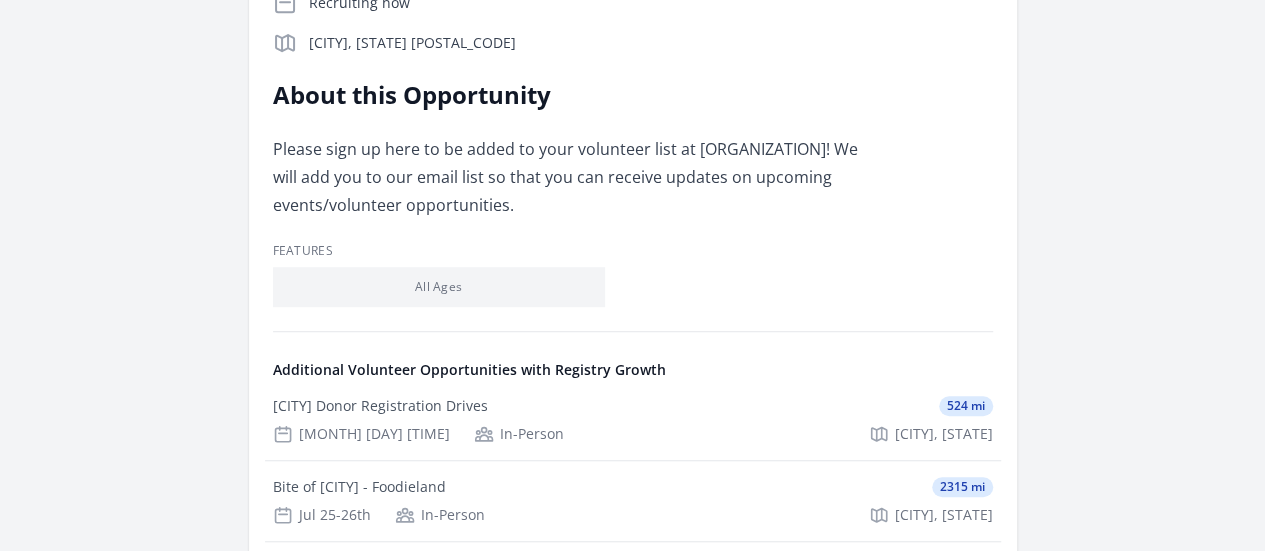 scroll, scrollTop: 0, scrollLeft: 0, axis: both 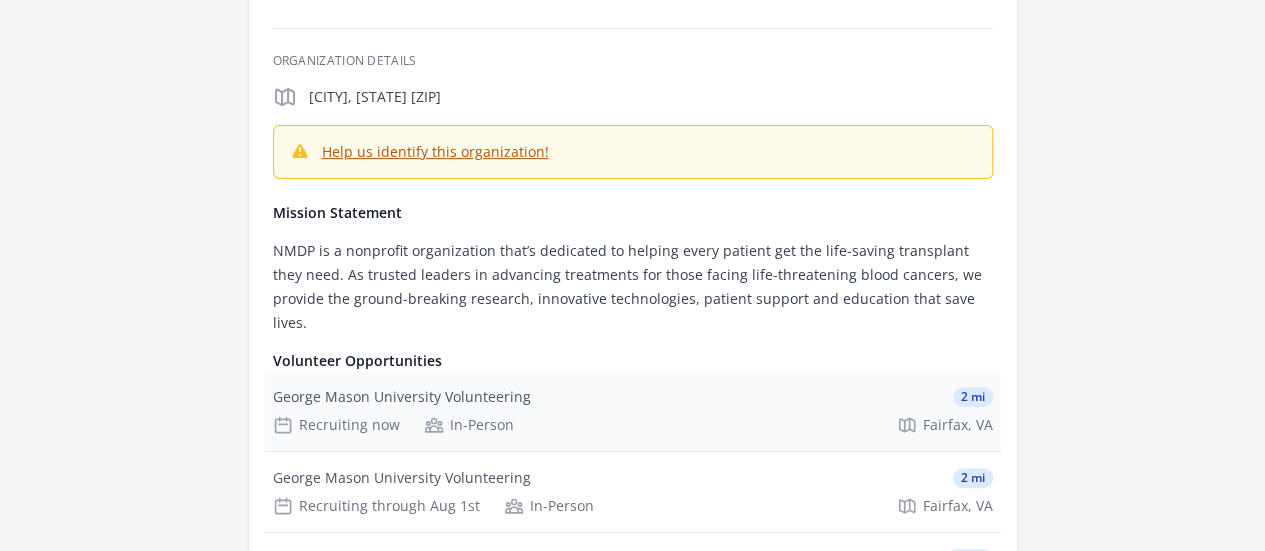 click on "George Mason University Volunteering" at bounding box center [402, 397] 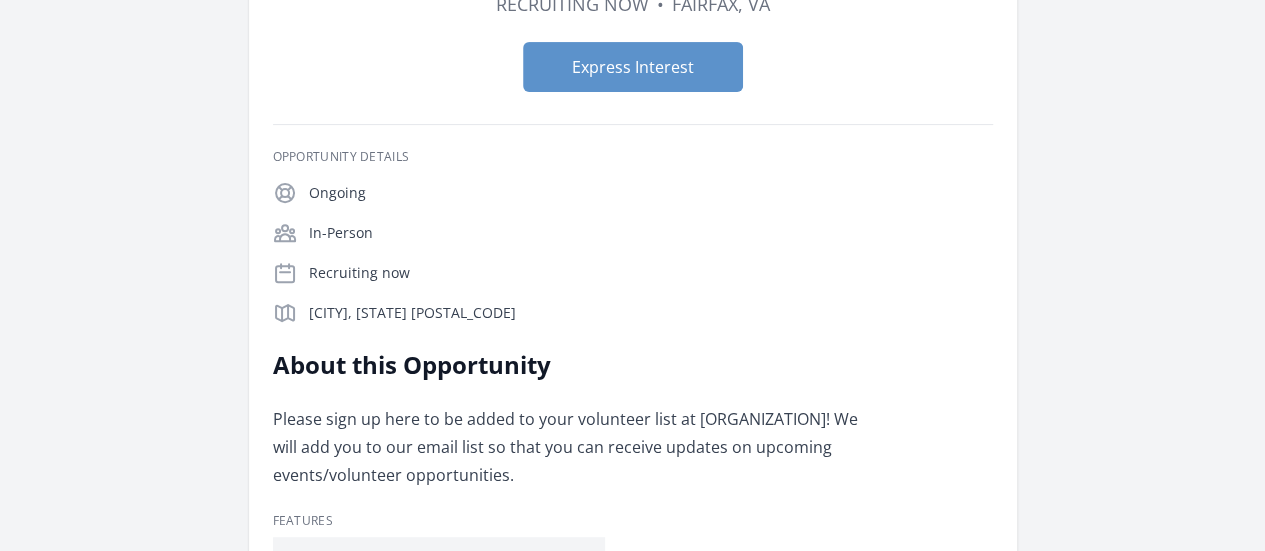 scroll, scrollTop: 533, scrollLeft: 0, axis: vertical 